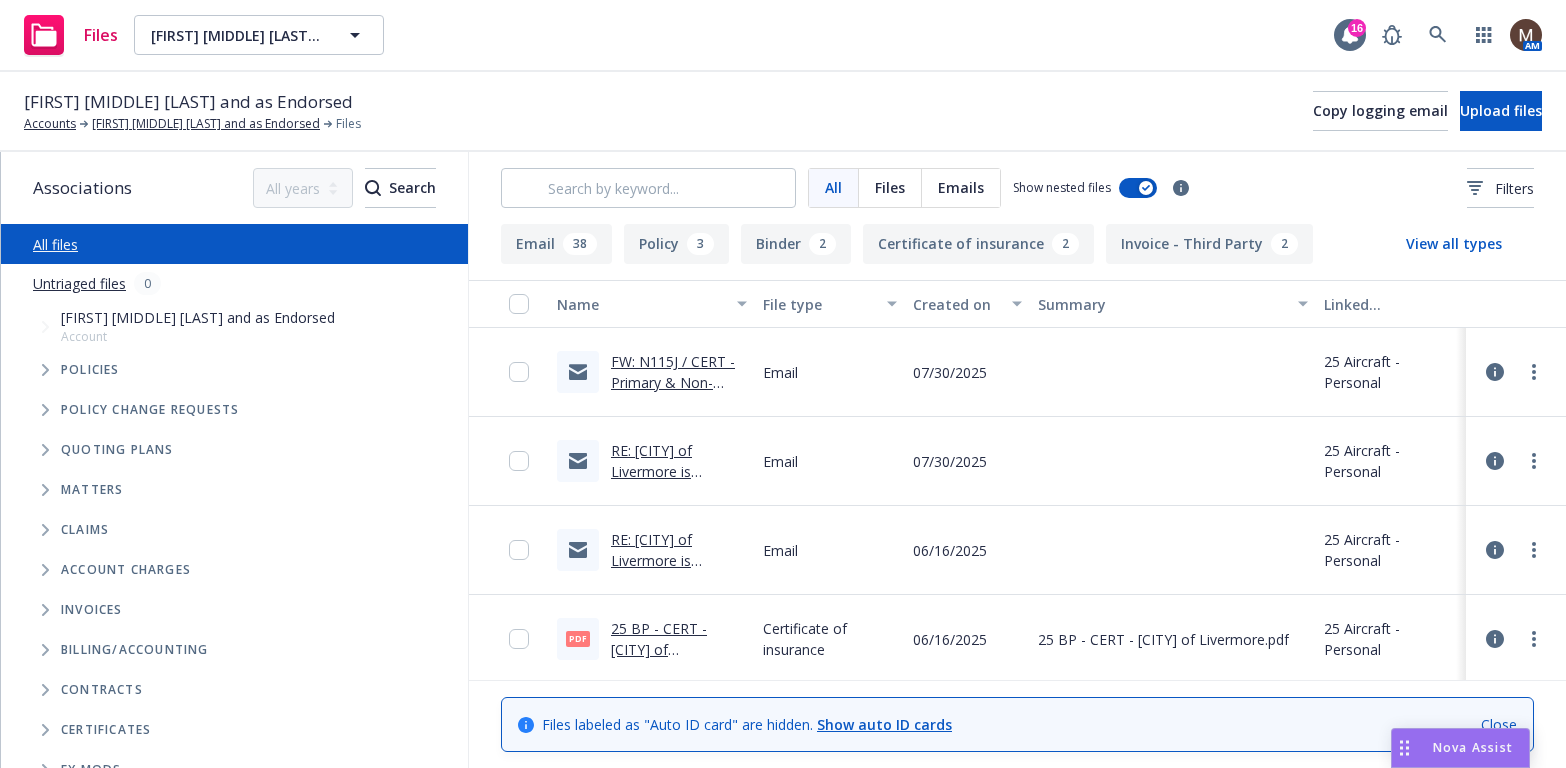 scroll, scrollTop: 0, scrollLeft: 0, axis: both 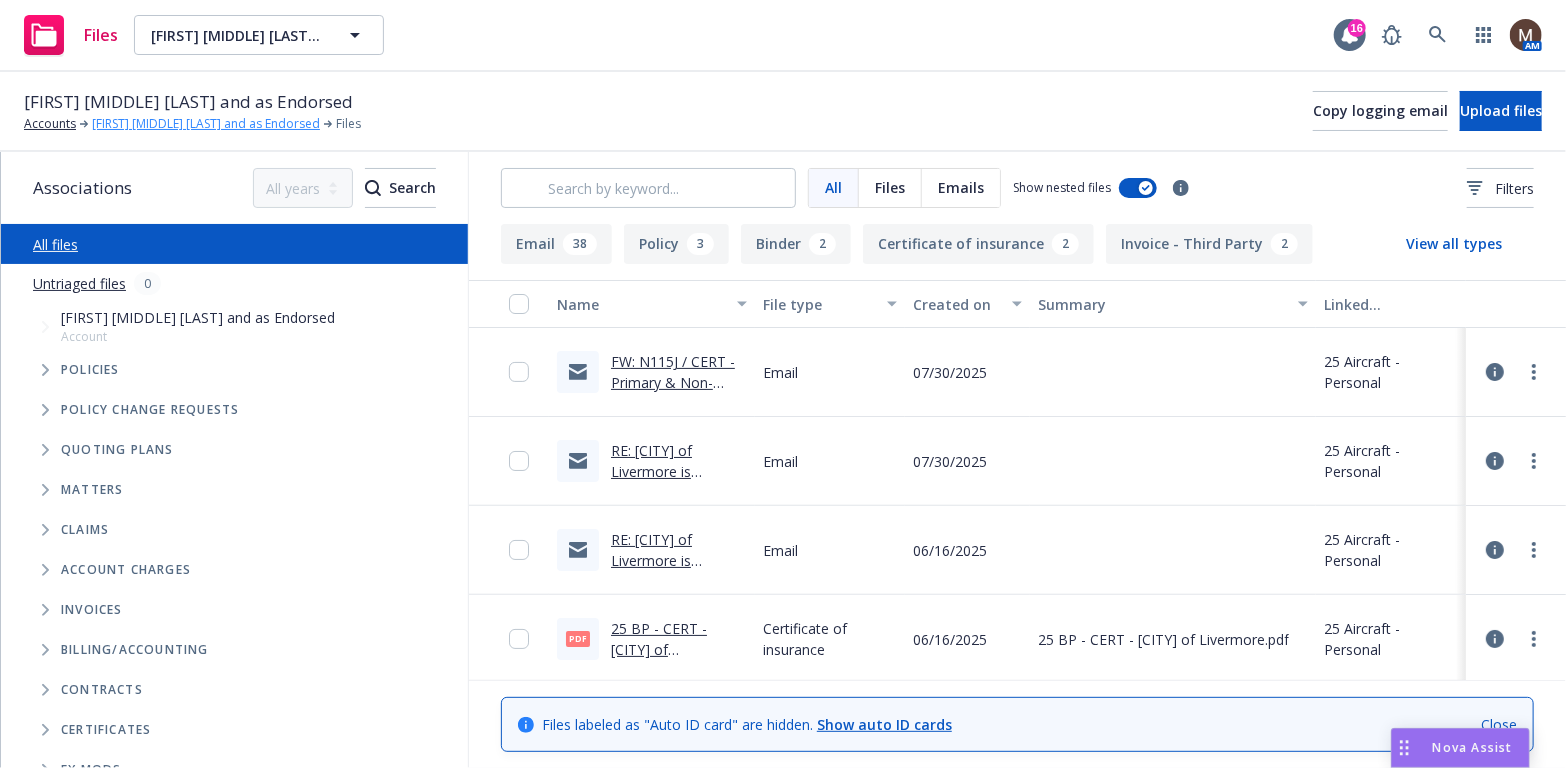 click on "[FIRST] [MIDDLE] [LAST] and as Endorsed" at bounding box center (206, 124) 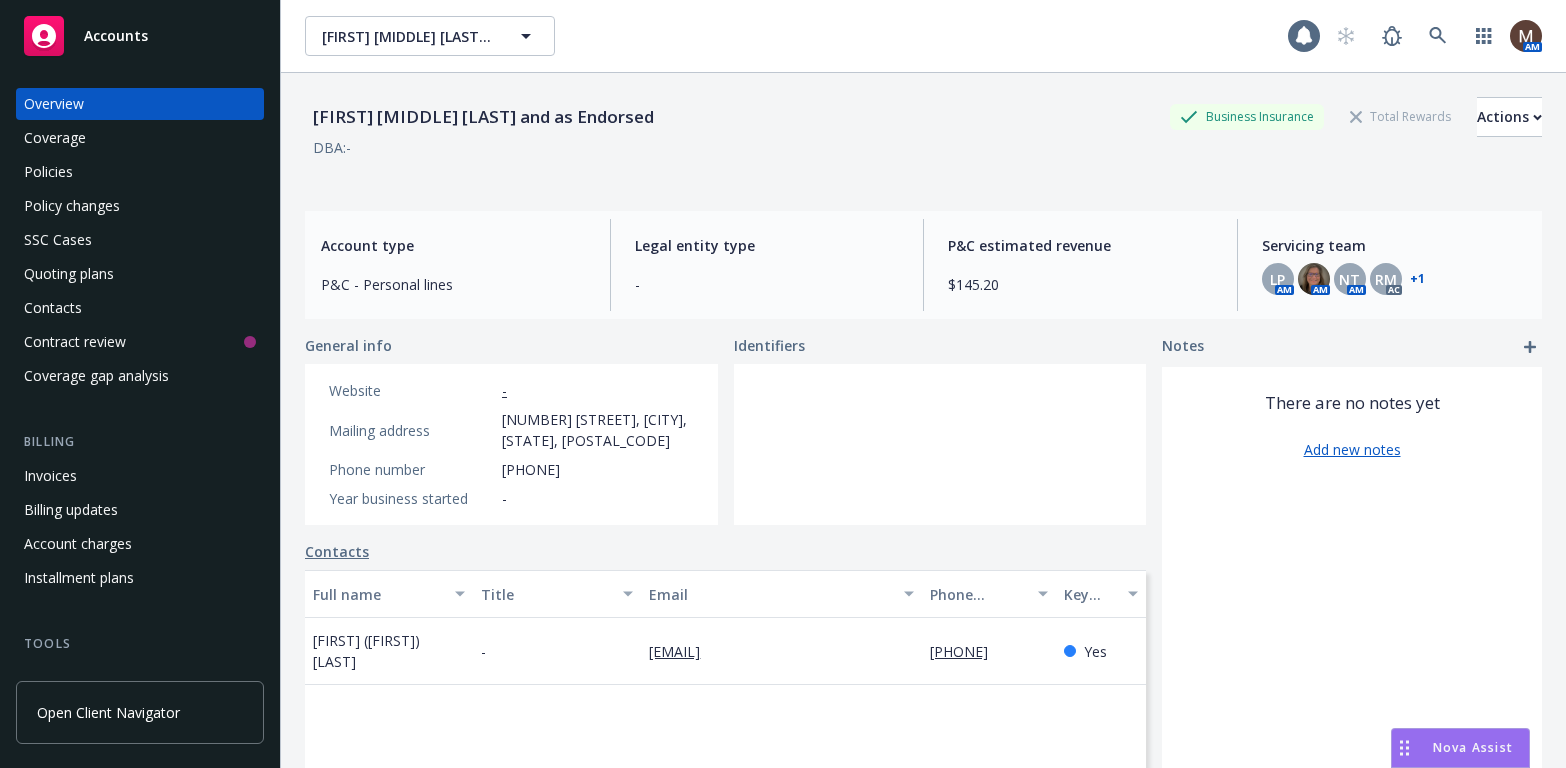 scroll, scrollTop: 0, scrollLeft: 0, axis: both 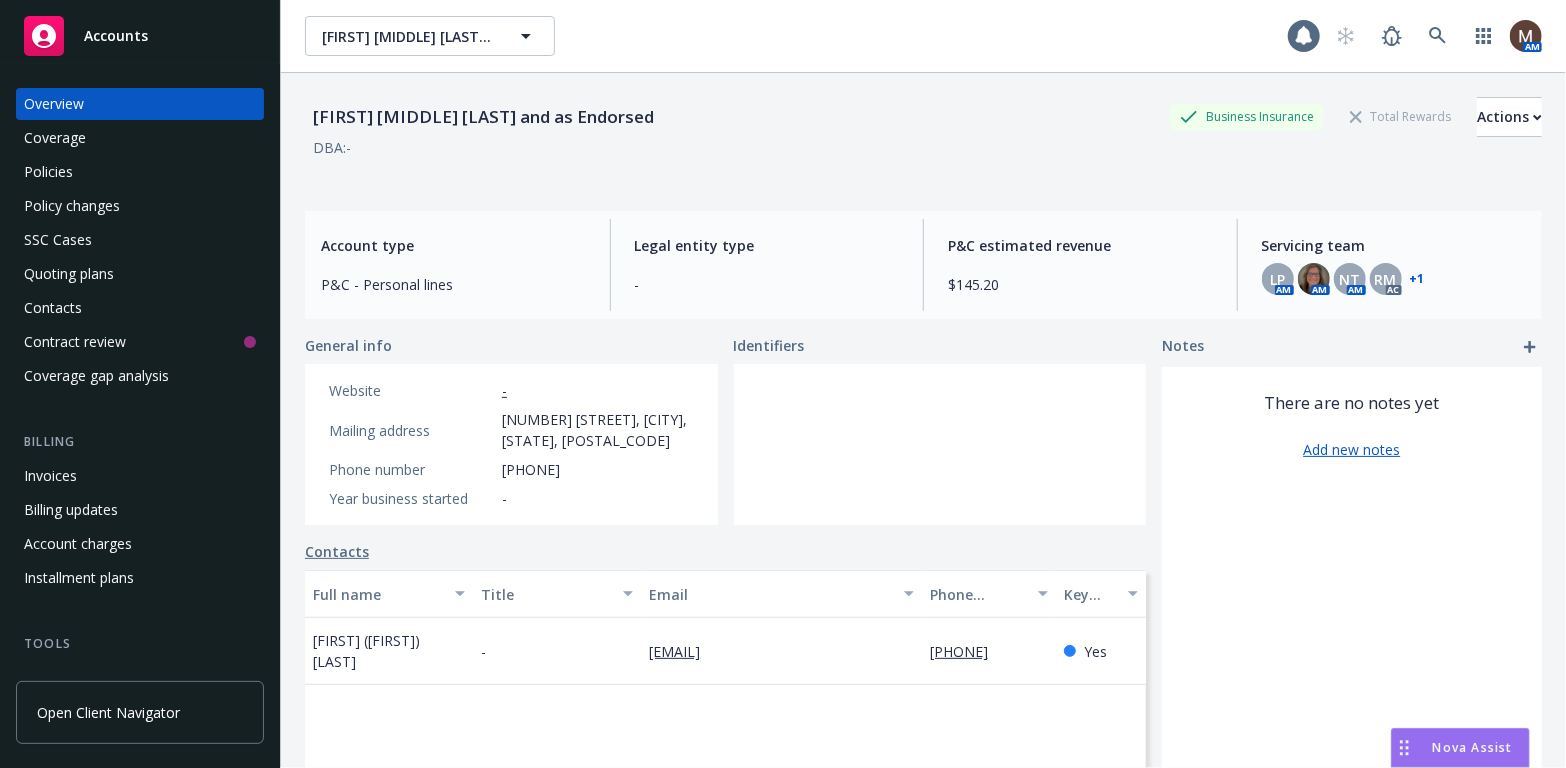 click on "Policies" at bounding box center (48, 172) 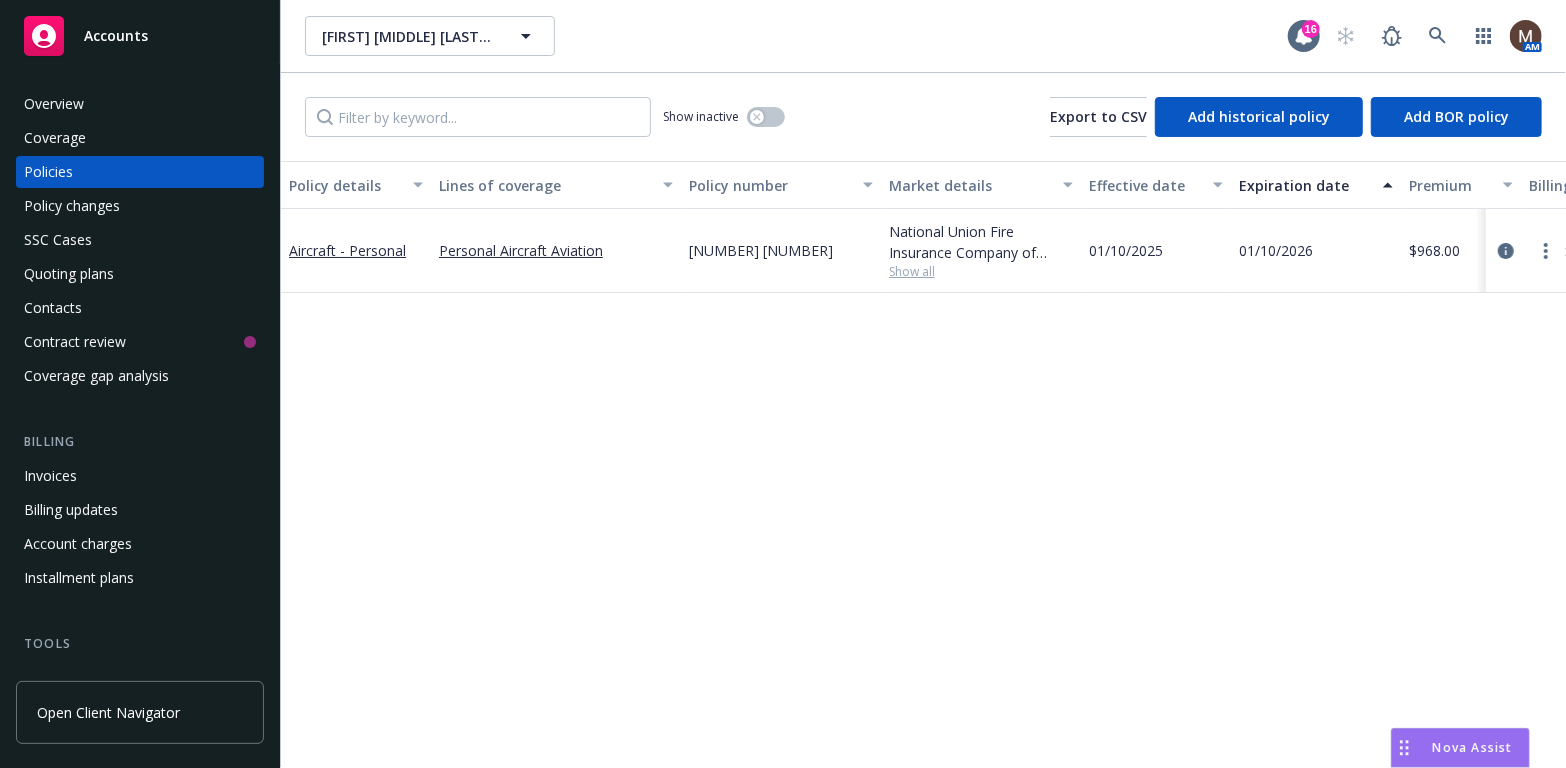 click on "Contacts" at bounding box center [140, 308] 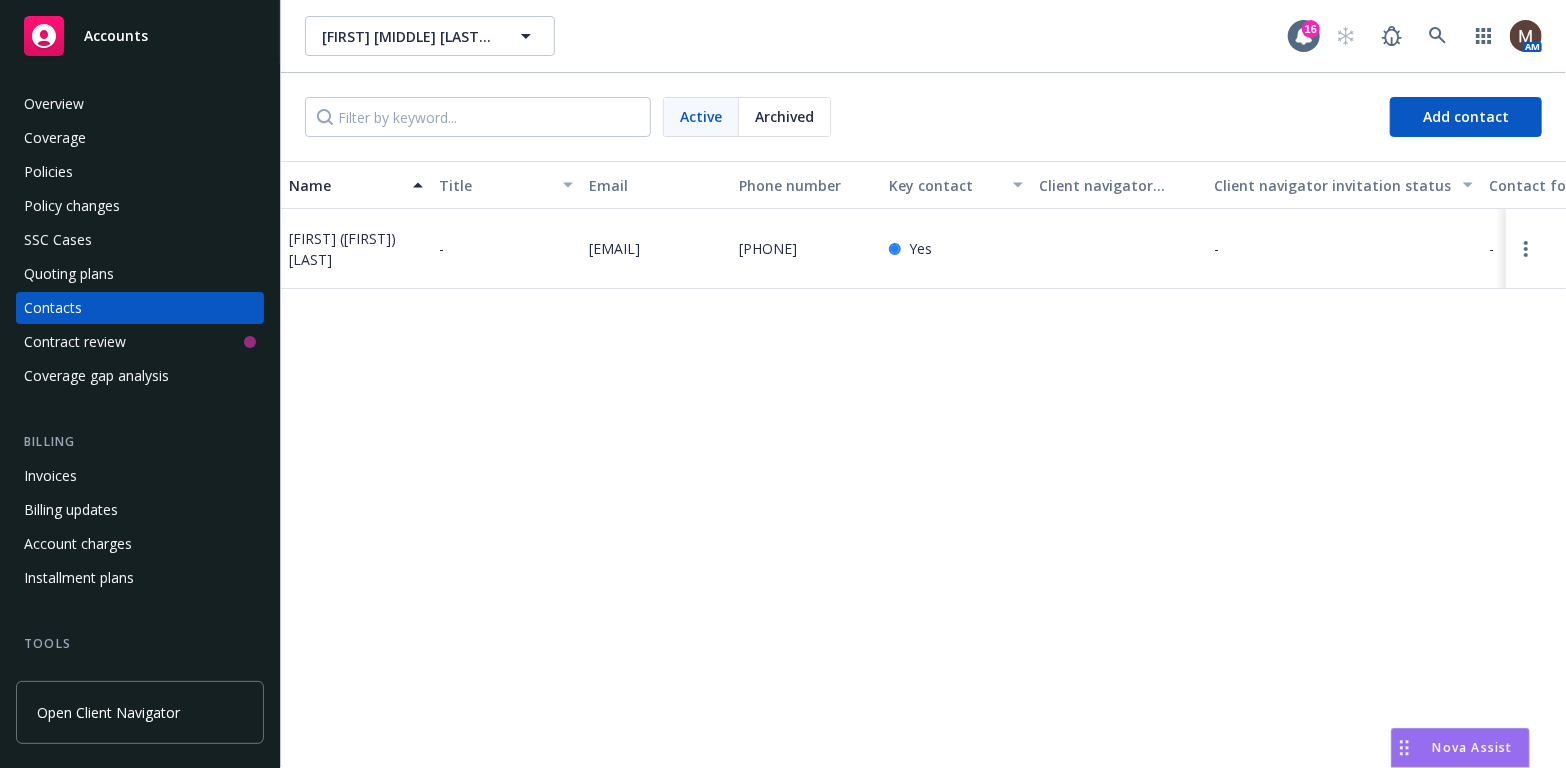 scroll, scrollTop: 100, scrollLeft: 0, axis: vertical 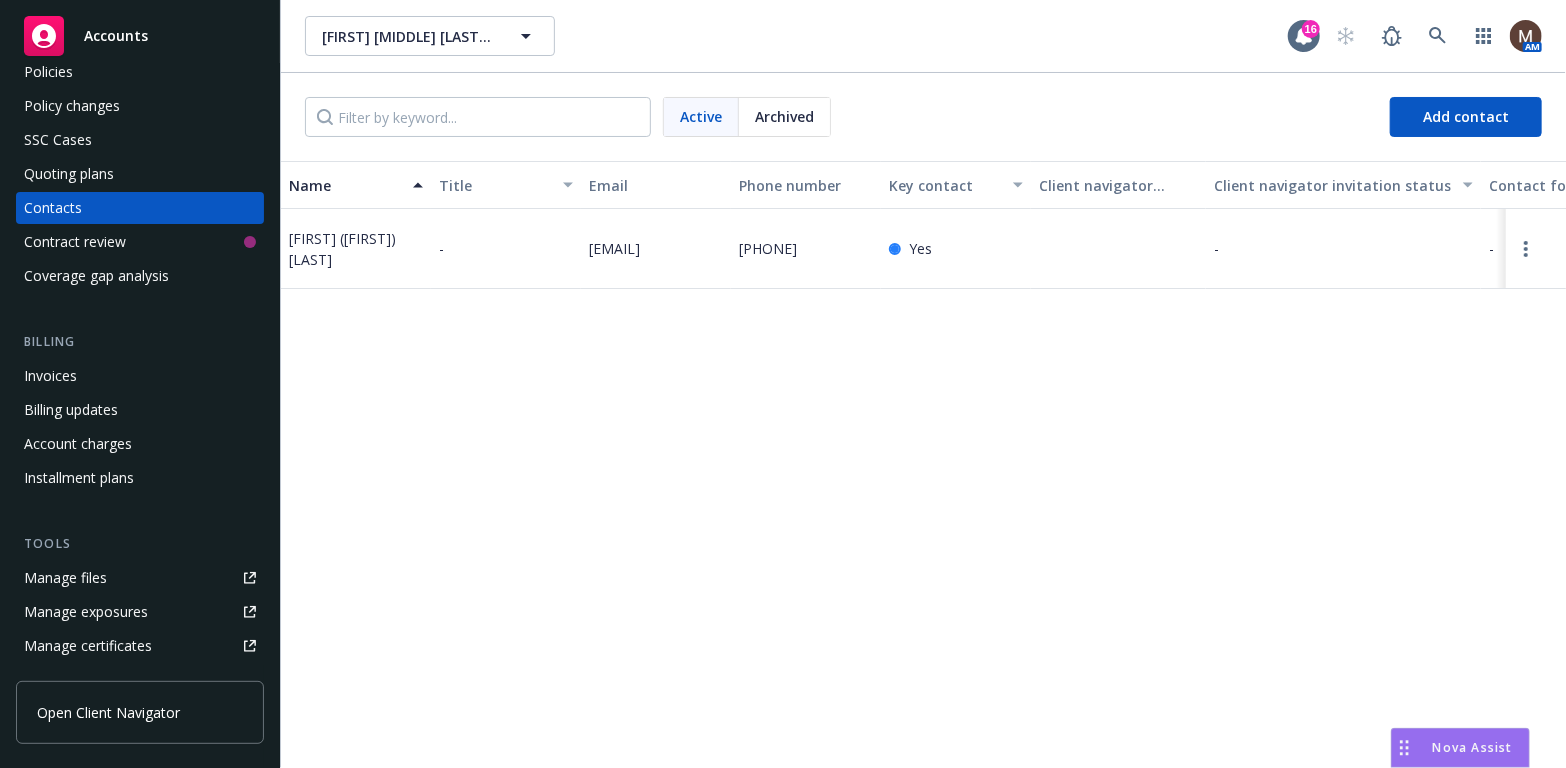 click on "Manage files" at bounding box center (140, 578) 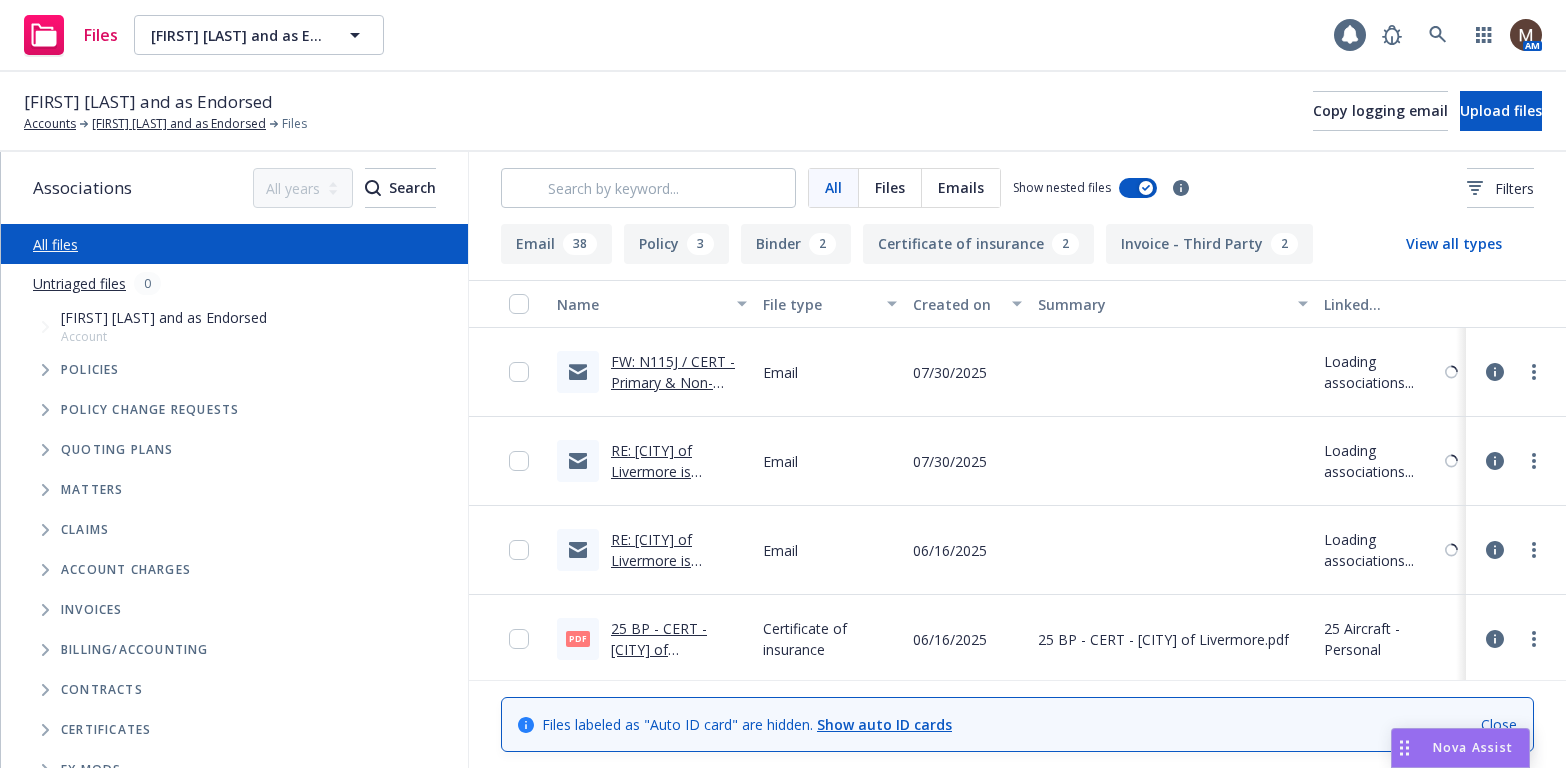 scroll, scrollTop: 0, scrollLeft: 0, axis: both 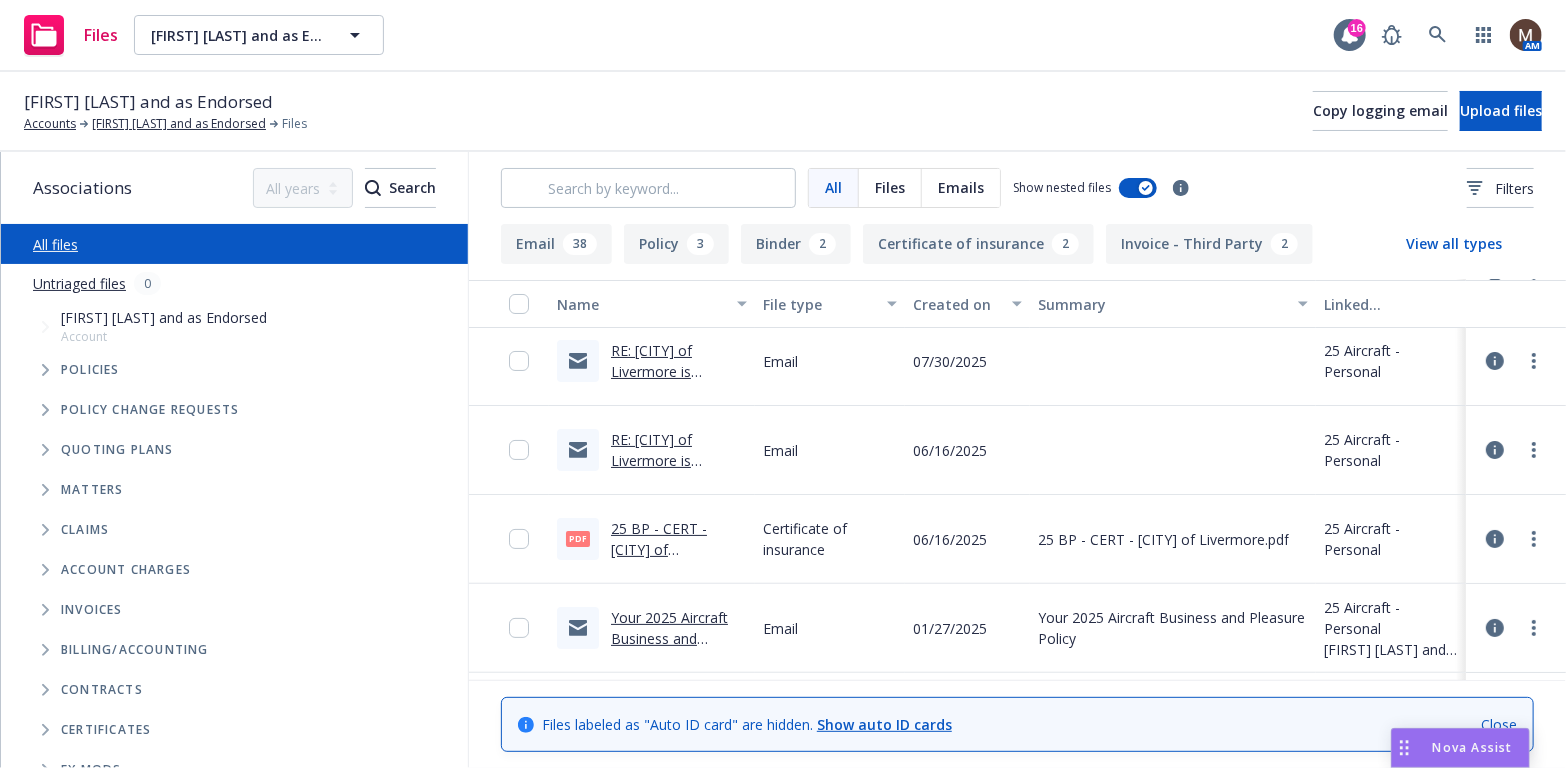 click on "25 BP - CERT - [CITY] of Livermore.pdf.pdf" at bounding box center (668, 549) 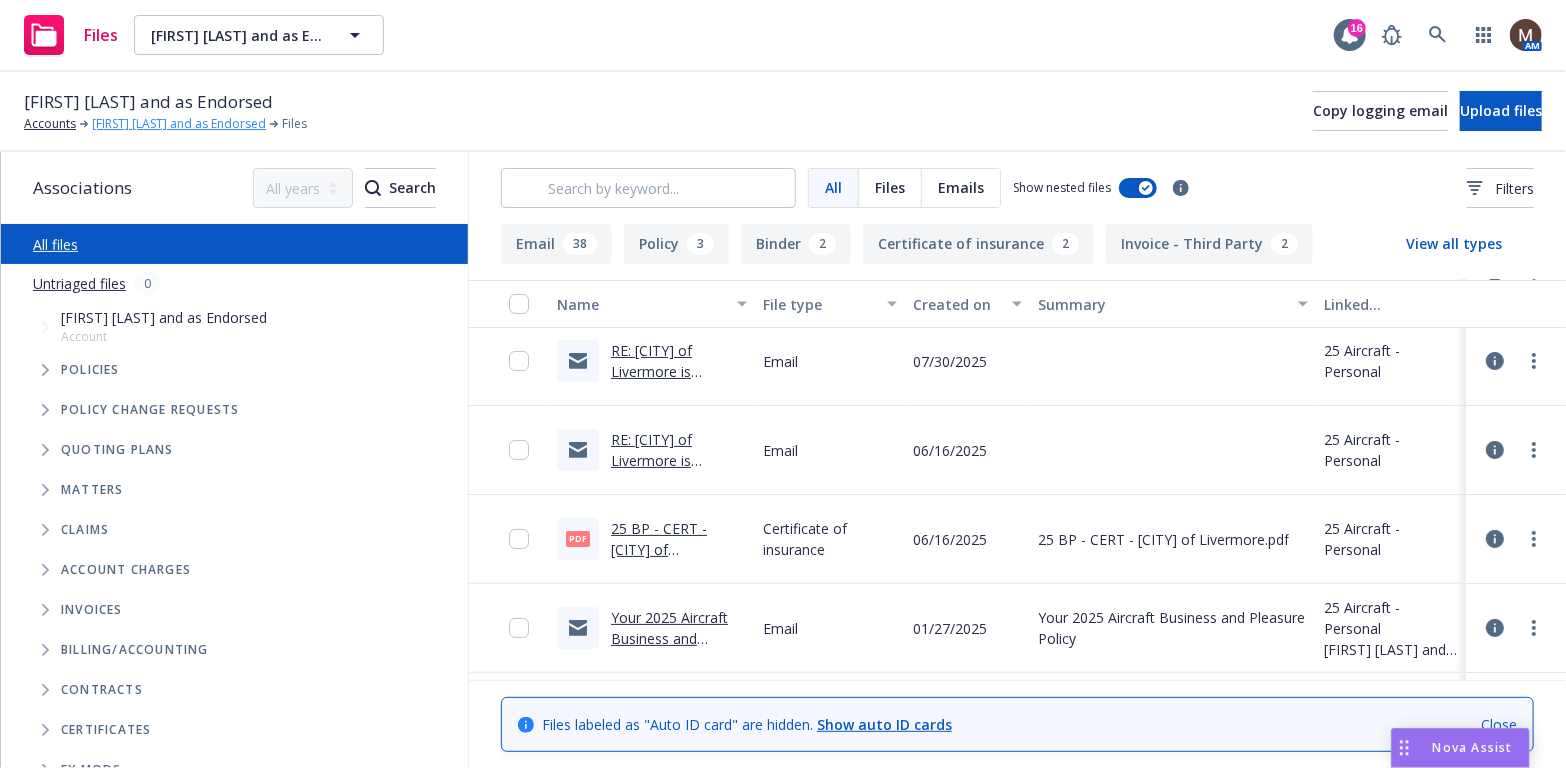 click on "[FIRST] [MIDDLE] [LAST] and as Endorsed" at bounding box center (179, 124) 